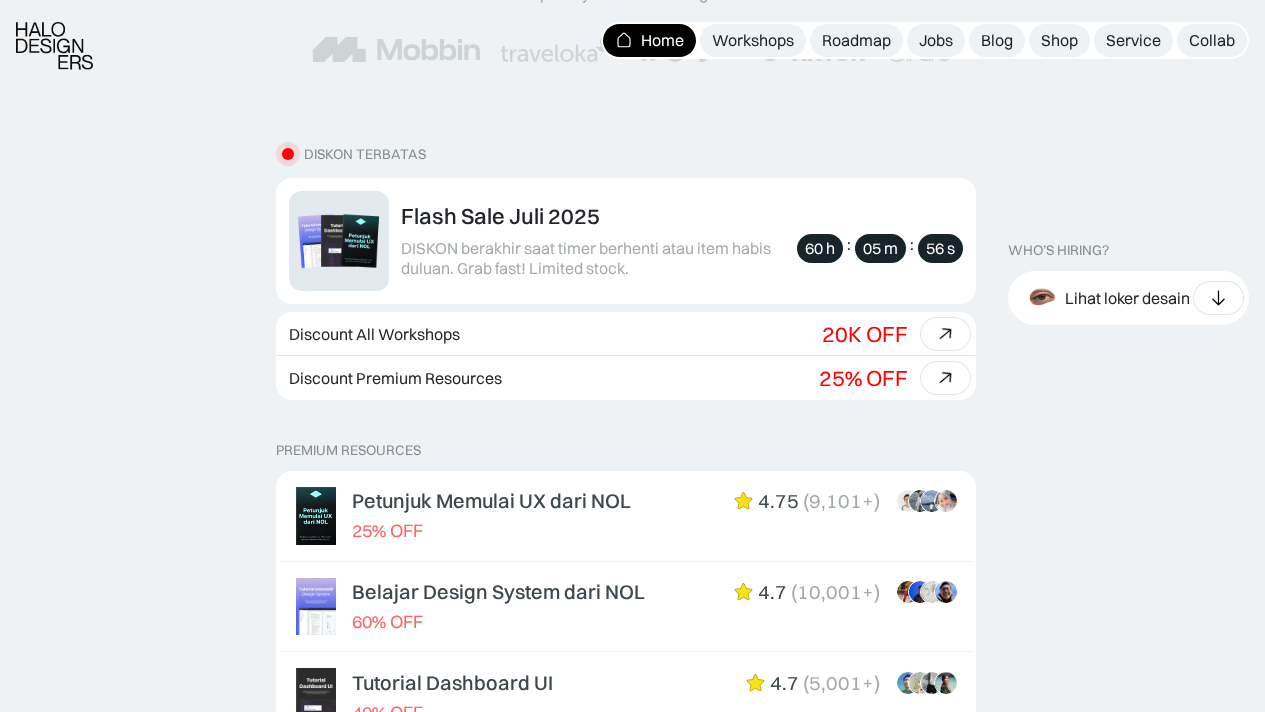 scroll, scrollTop: 520, scrollLeft: 0, axis: vertical 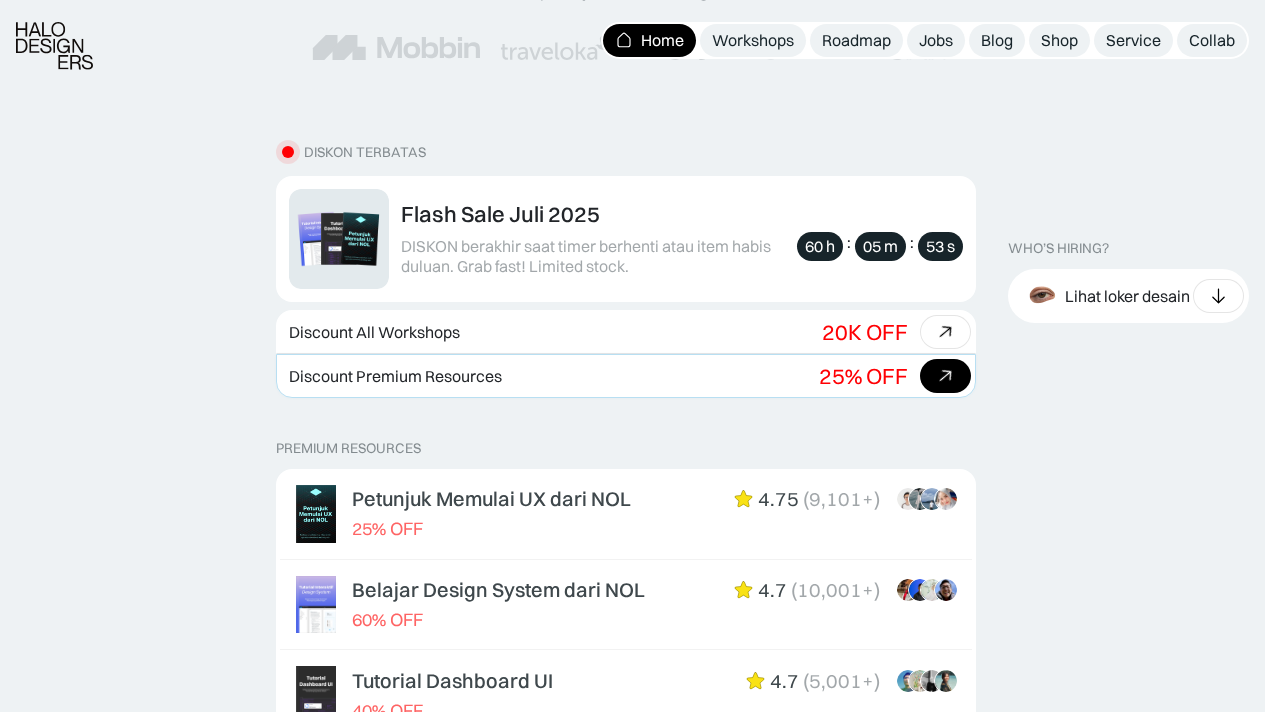 click 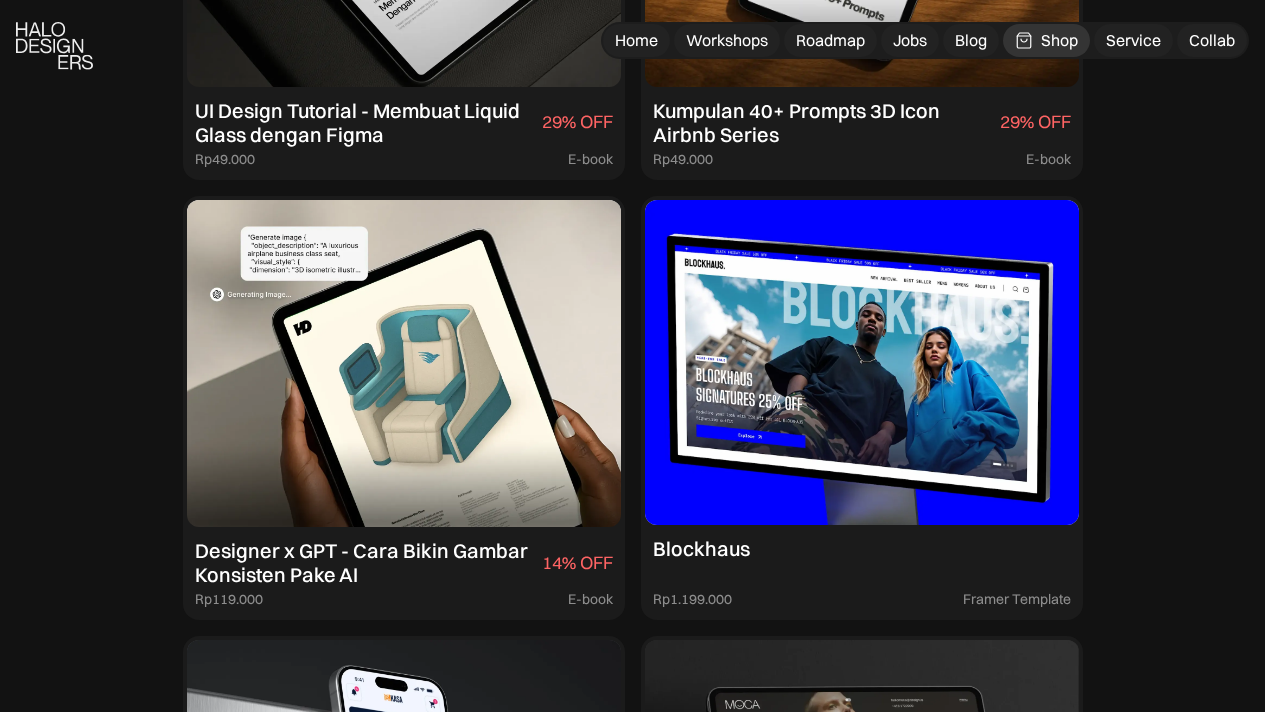 scroll, scrollTop: 2198, scrollLeft: 0, axis: vertical 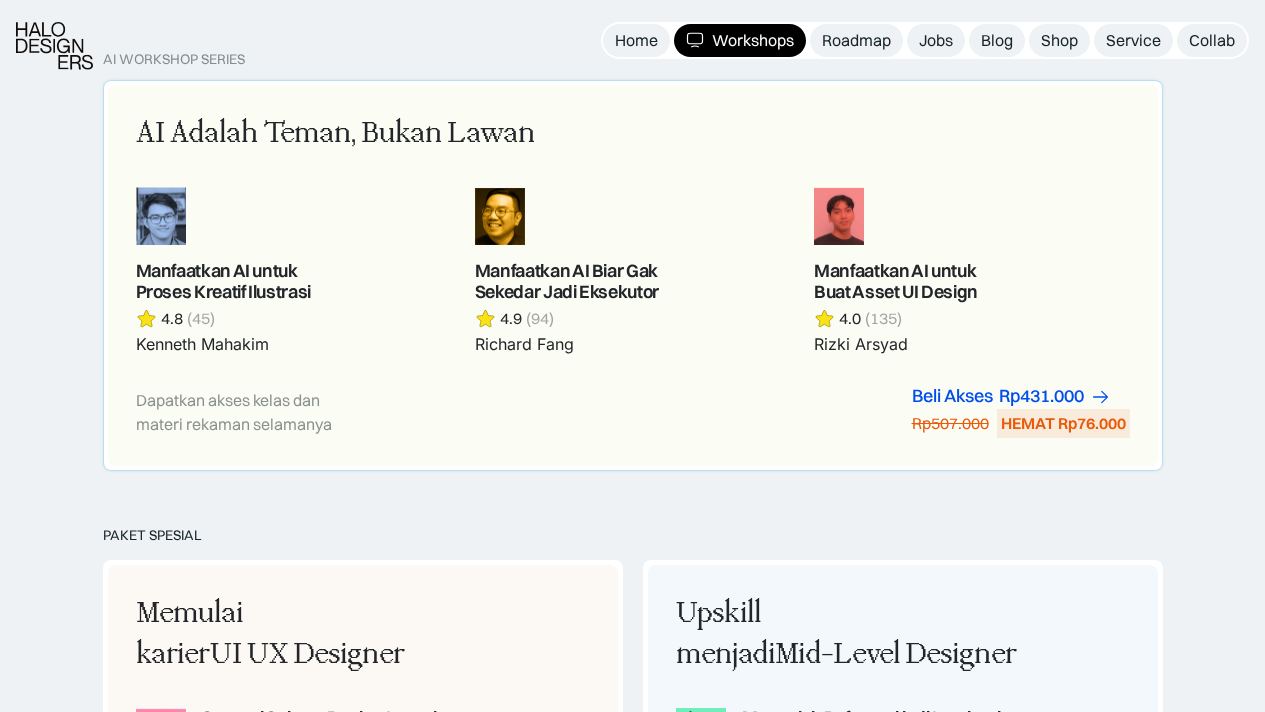click on "Dapatkan akses kelas dan materi rekaman selamanya Beli Akses Rp299.000
Rp447.000 HEMAT Rp148.000 Beli Akses Rp431.000
Rp507.000 HEMAT Rp76.000" at bounding box center [633, 412] 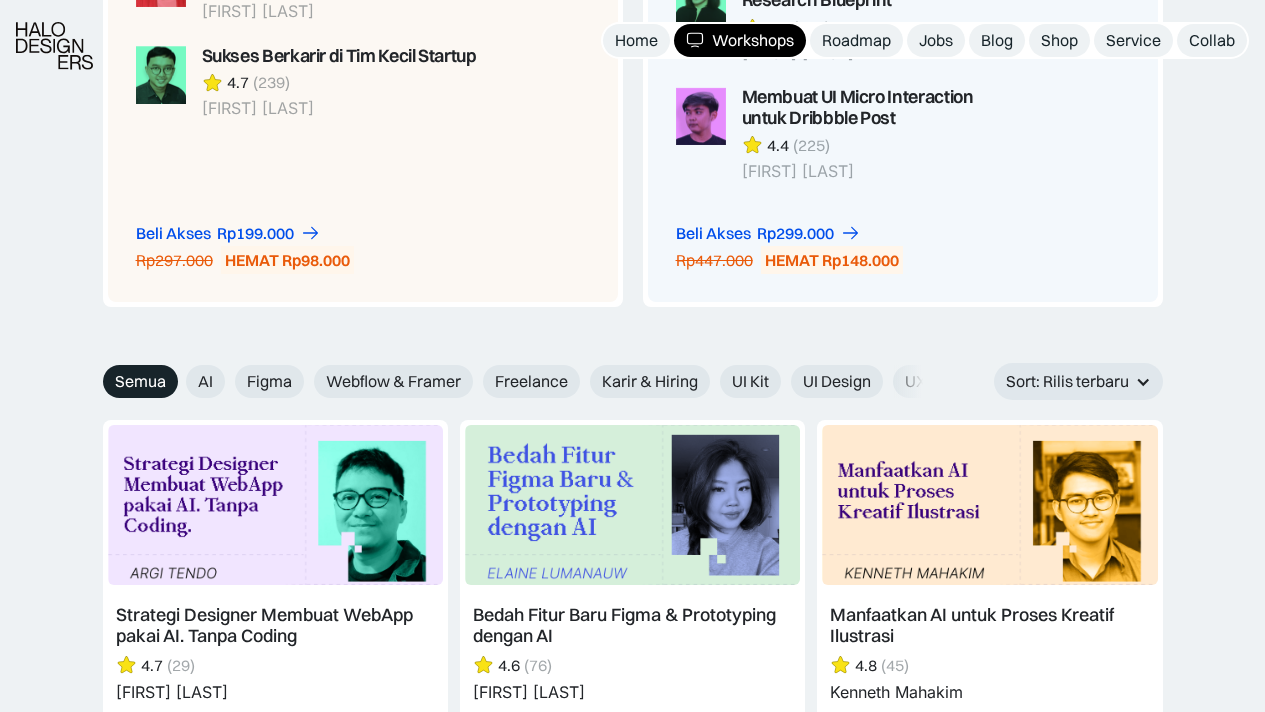 scroll, scrollTop: 3000, scrollLeft: 0, axis: vertical 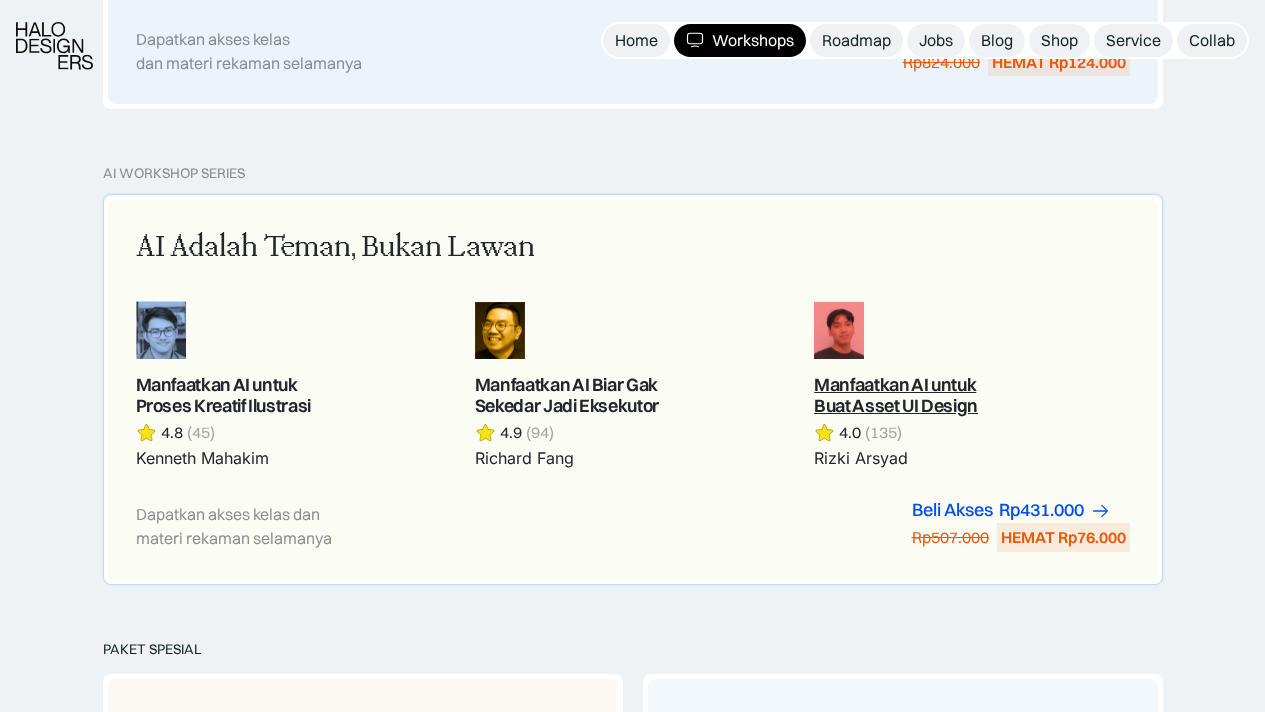 click at bounding box center (971, 385) 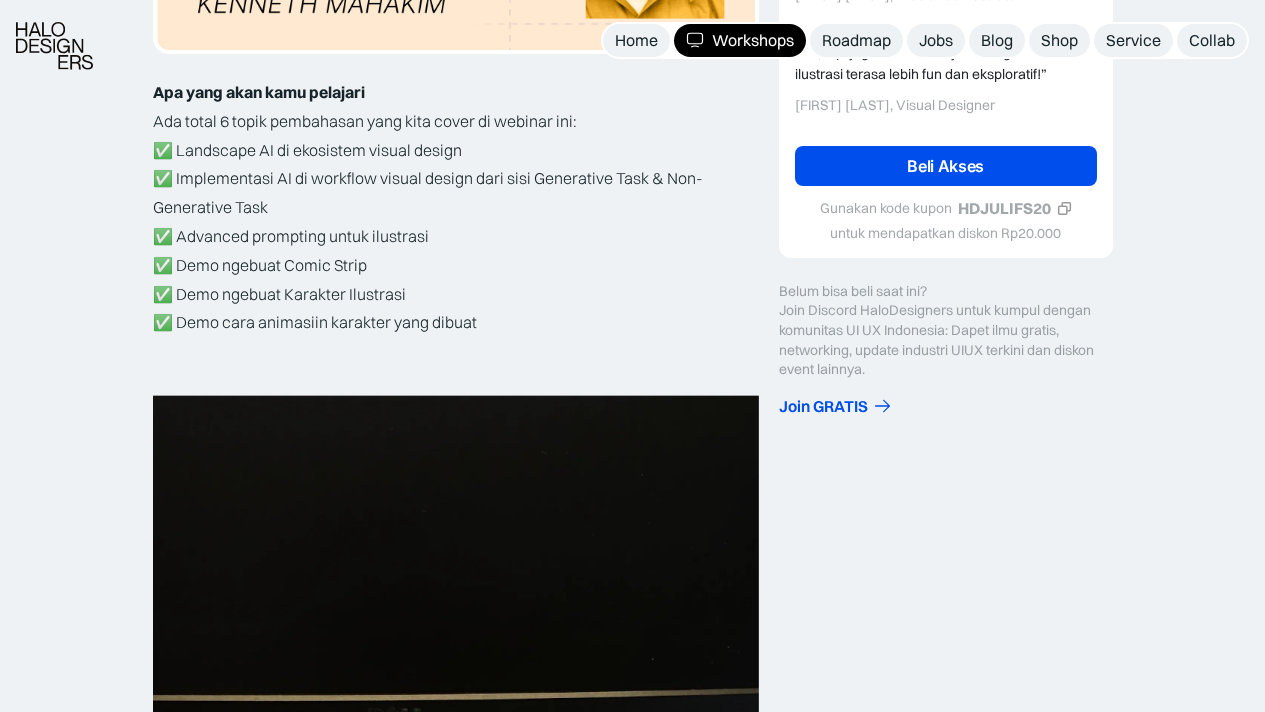 scroll, scrollTop: 651, scrollLeft: 0, axis: vertical 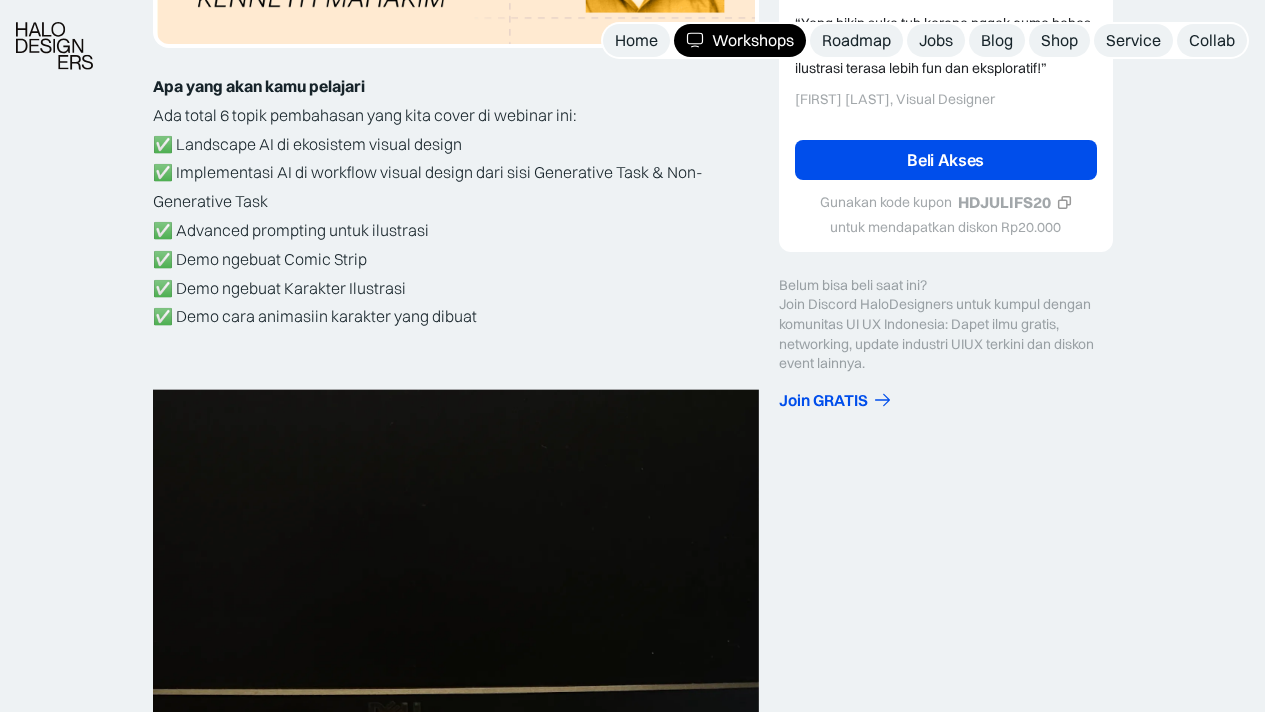 click on "Beli Akses" at bounding box center (946, 160) 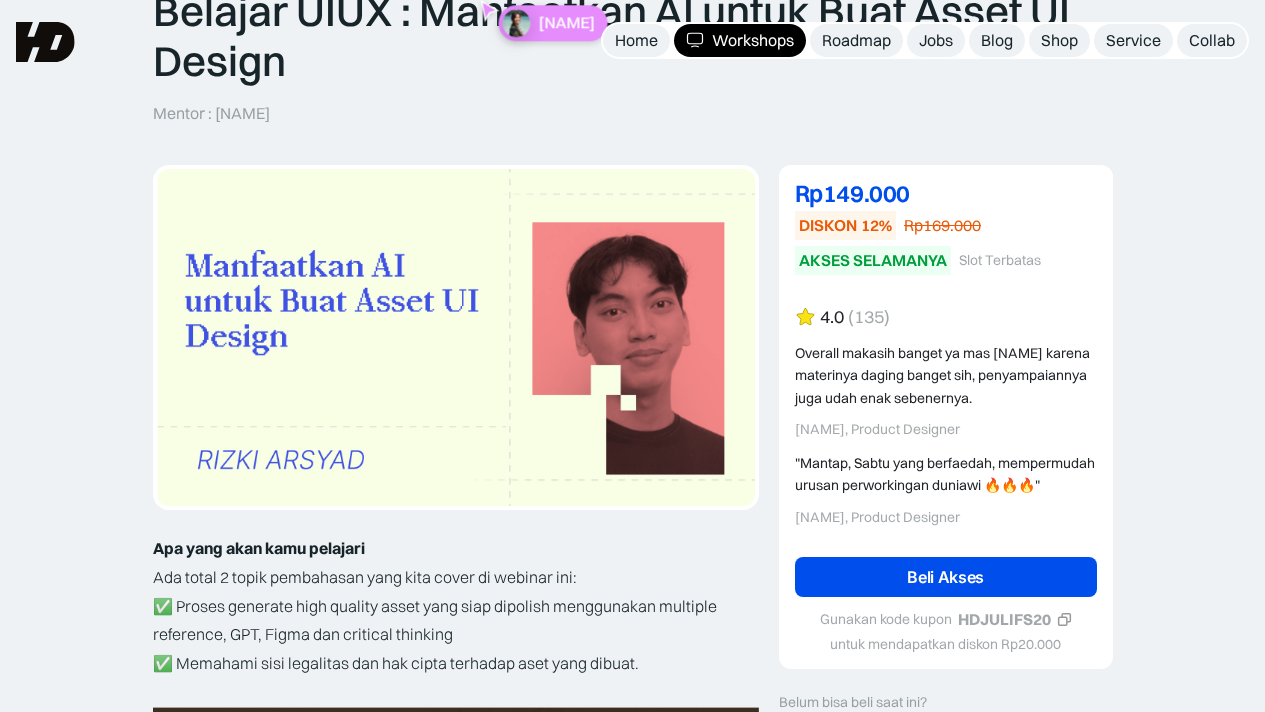 scroll, scrollTop: 186, scrollLeft: 0, axis: vertical 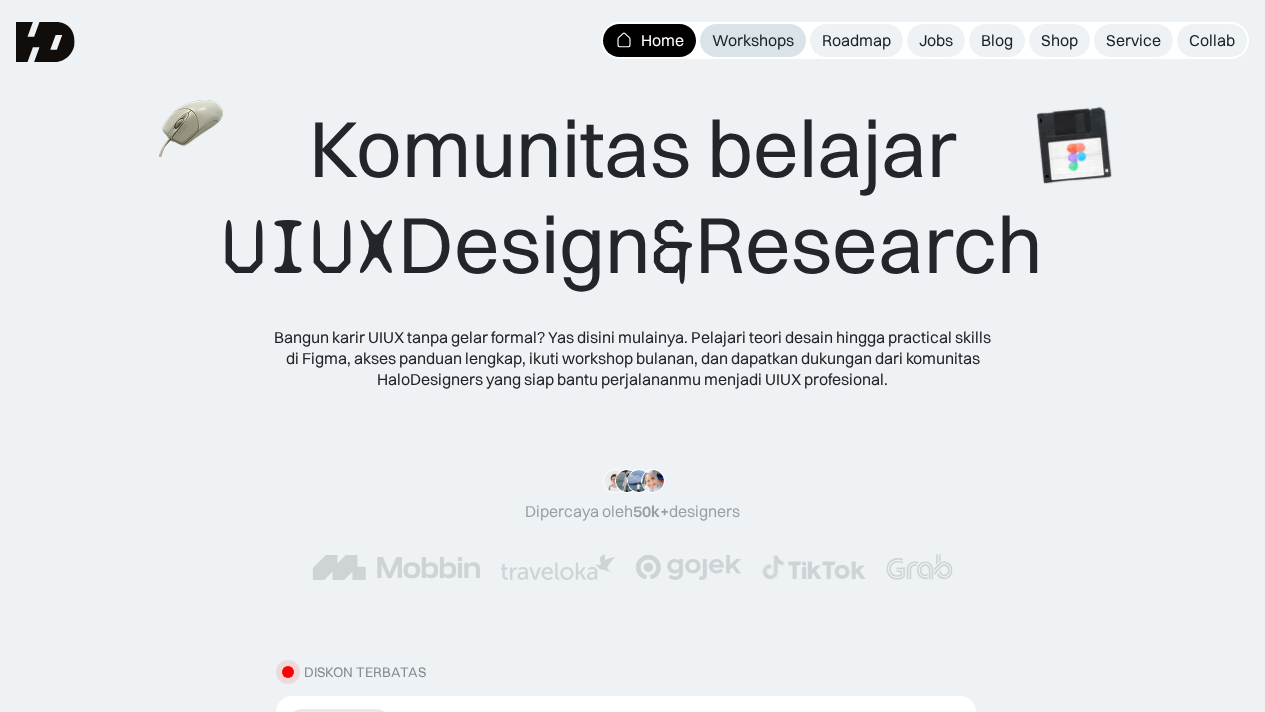 click on "Workshops" at bounding box center (753, 40) 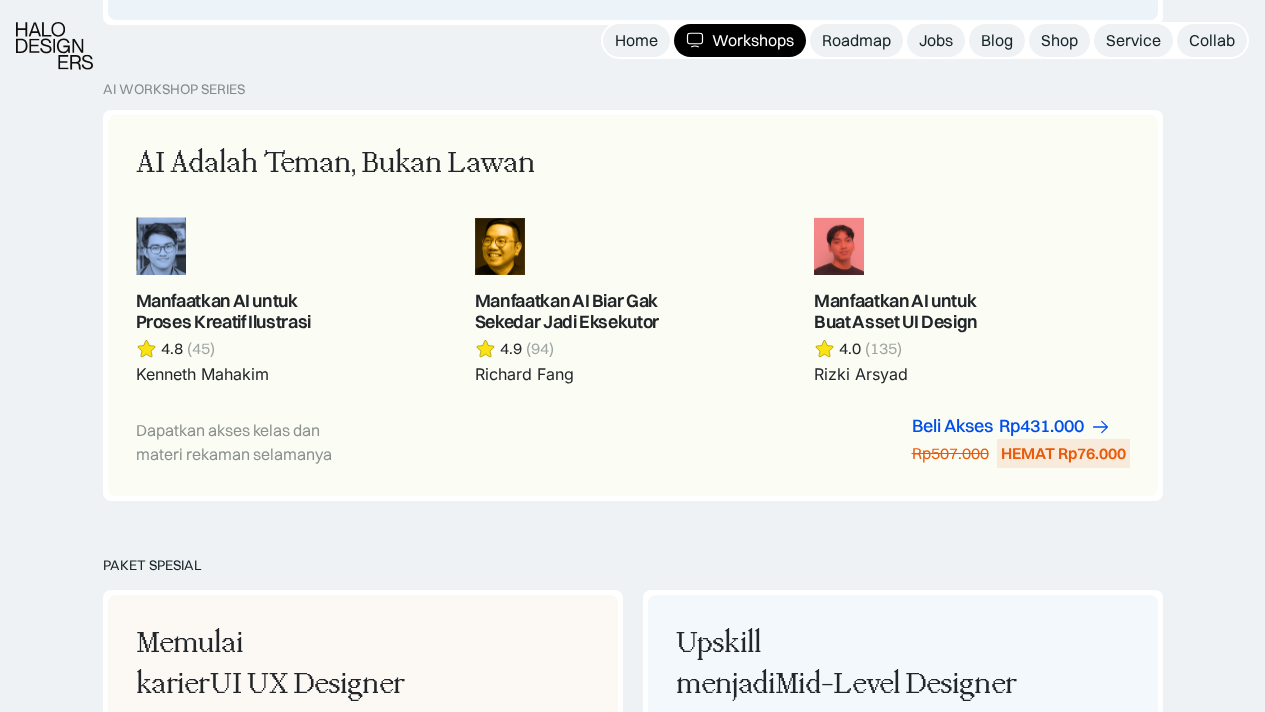 scroll, scrollTop: 1915, scrollLeft: 0, axis: vertical 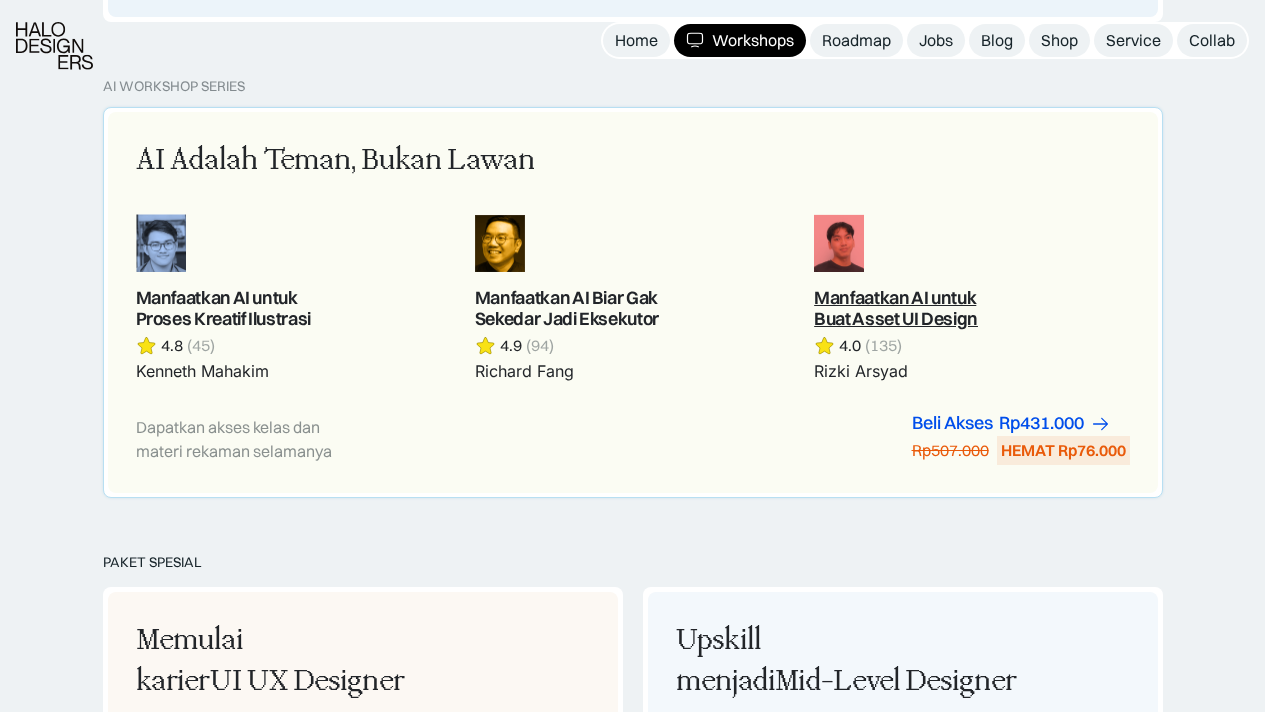 click at bounding box center (971, 298) 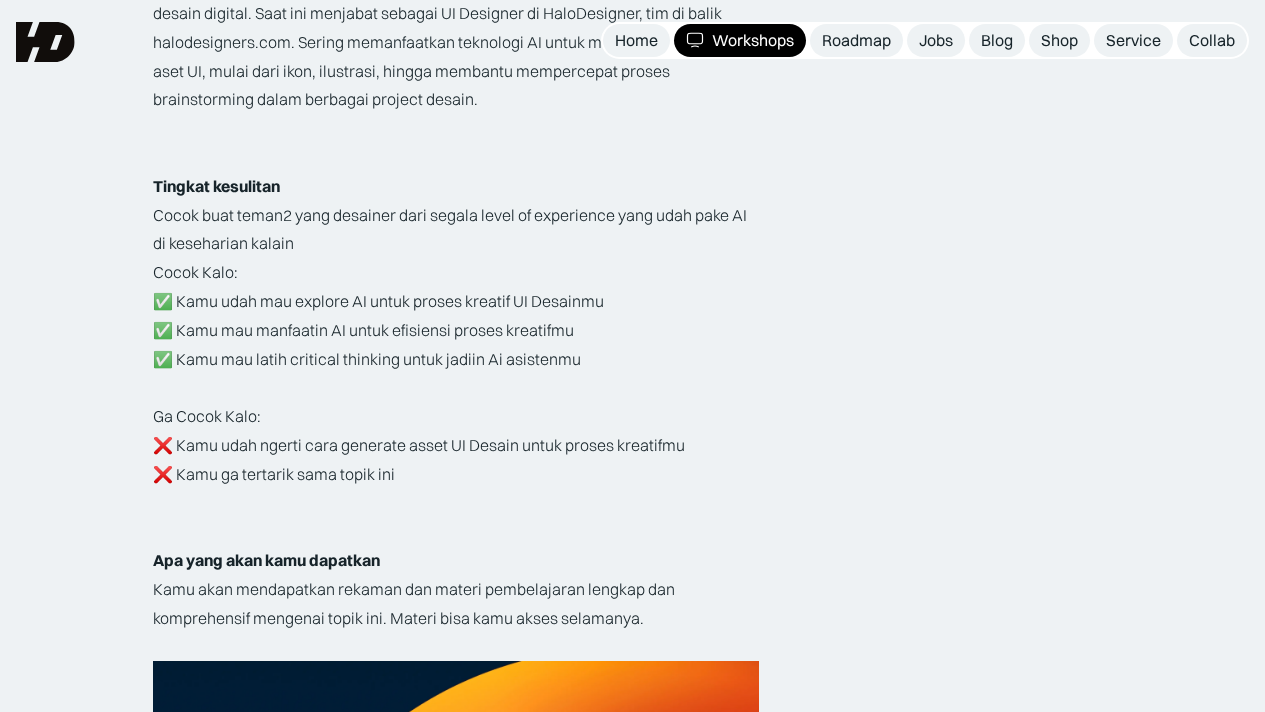 scroll, scrollTop: 3186, scrollLeft: 0, axis: vertical 